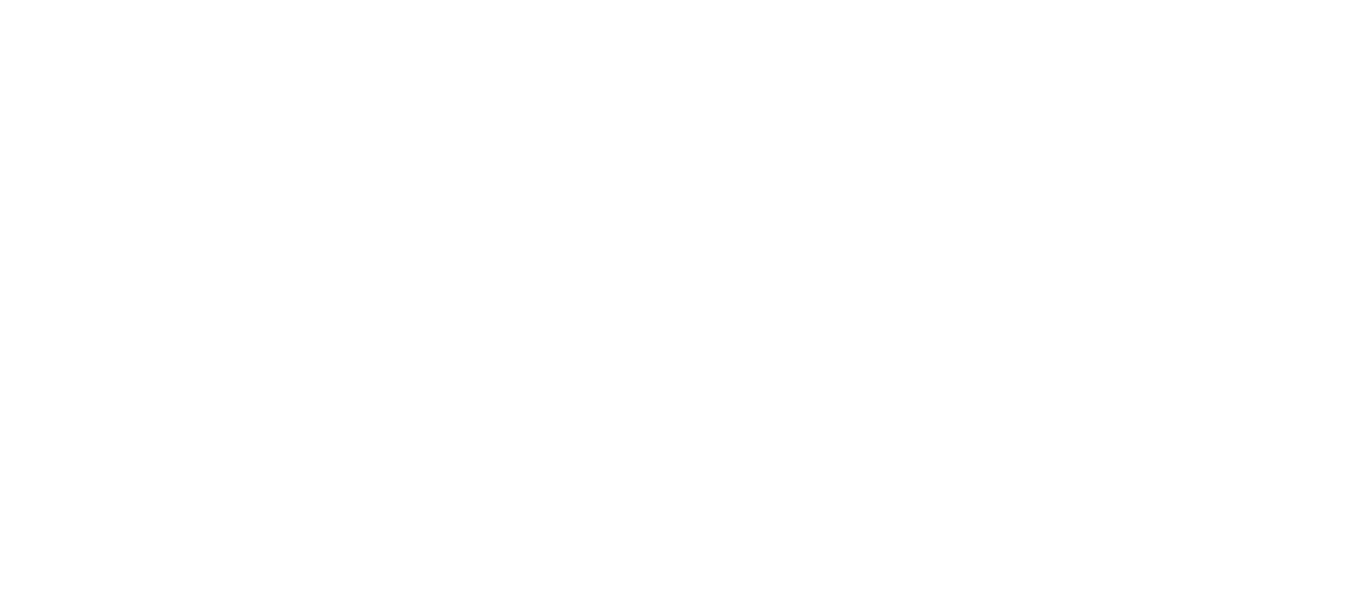 scroll, scrollTop: 0, scrollLeft: 0, axis: both 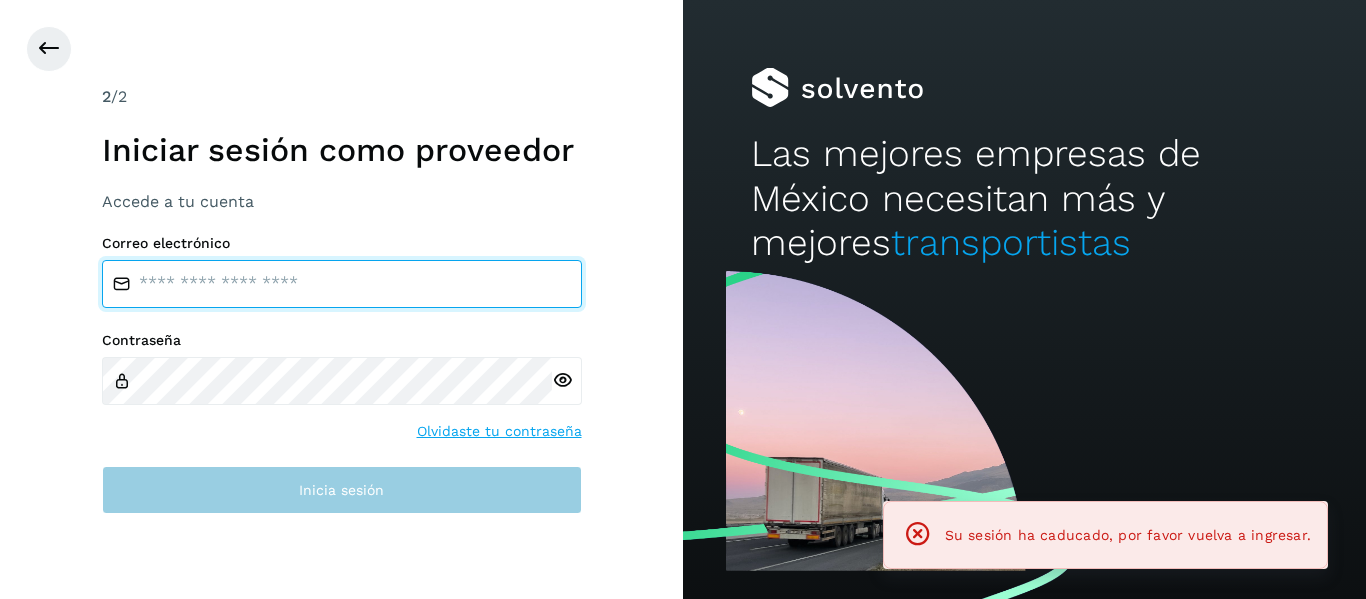 type on "**********" 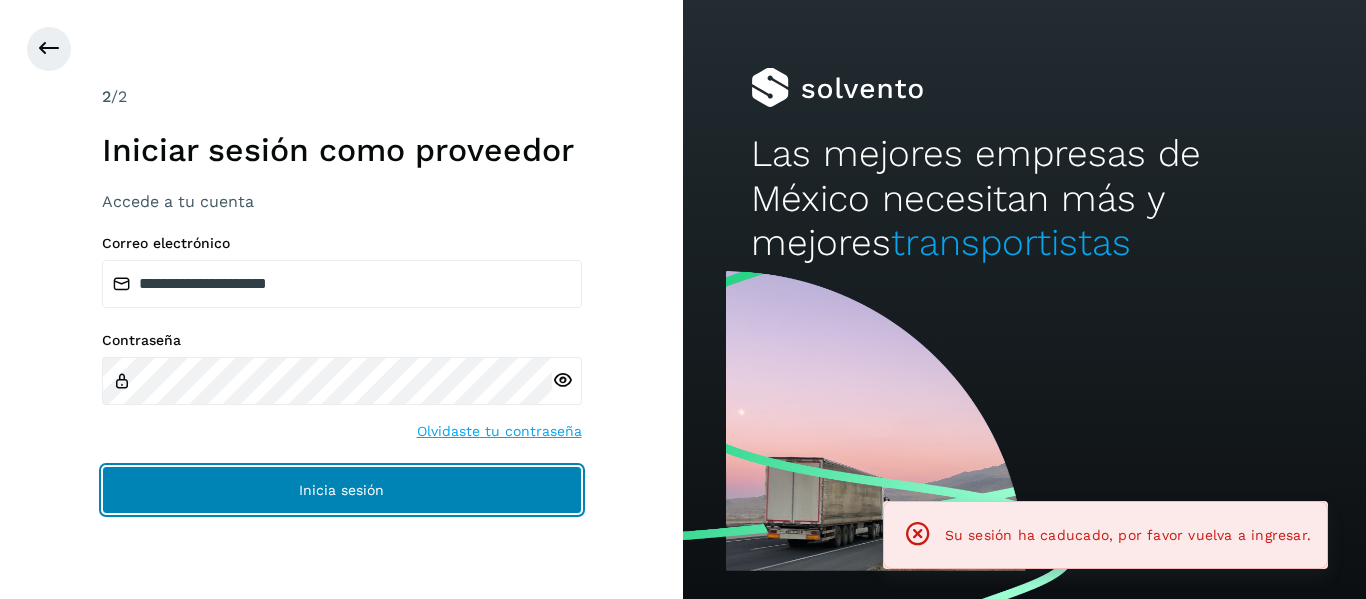 click on "Inicia sesión" 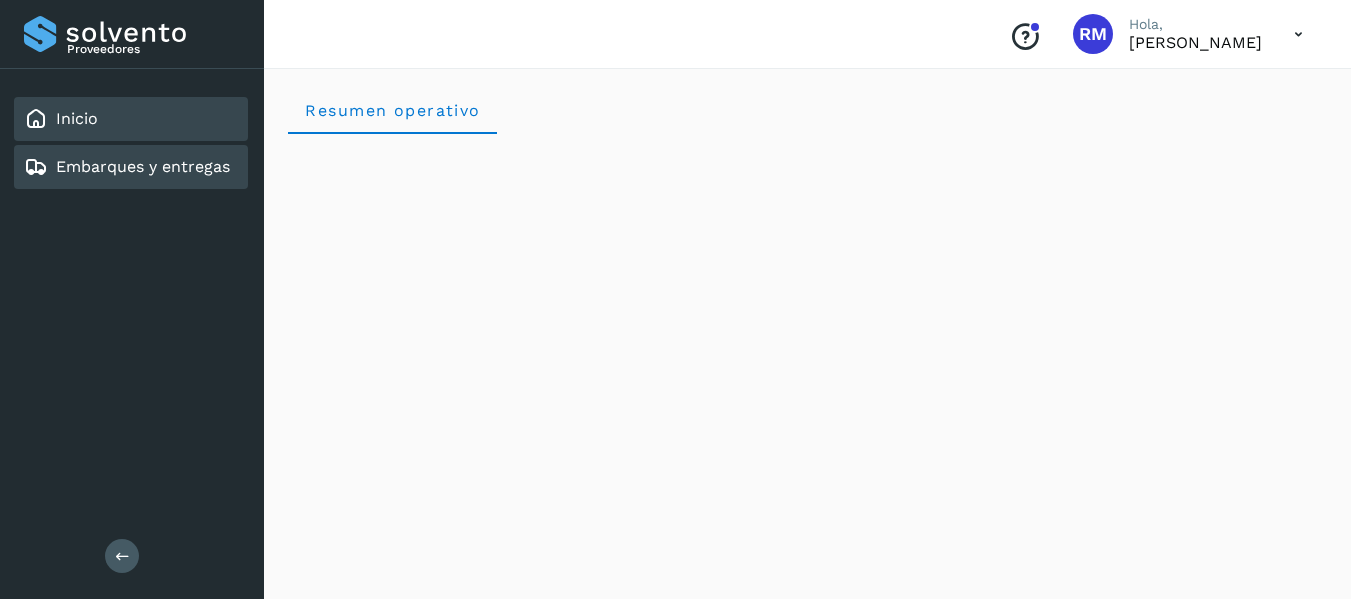 click on "Embarques y entregas" at bounding box center [143, 166] 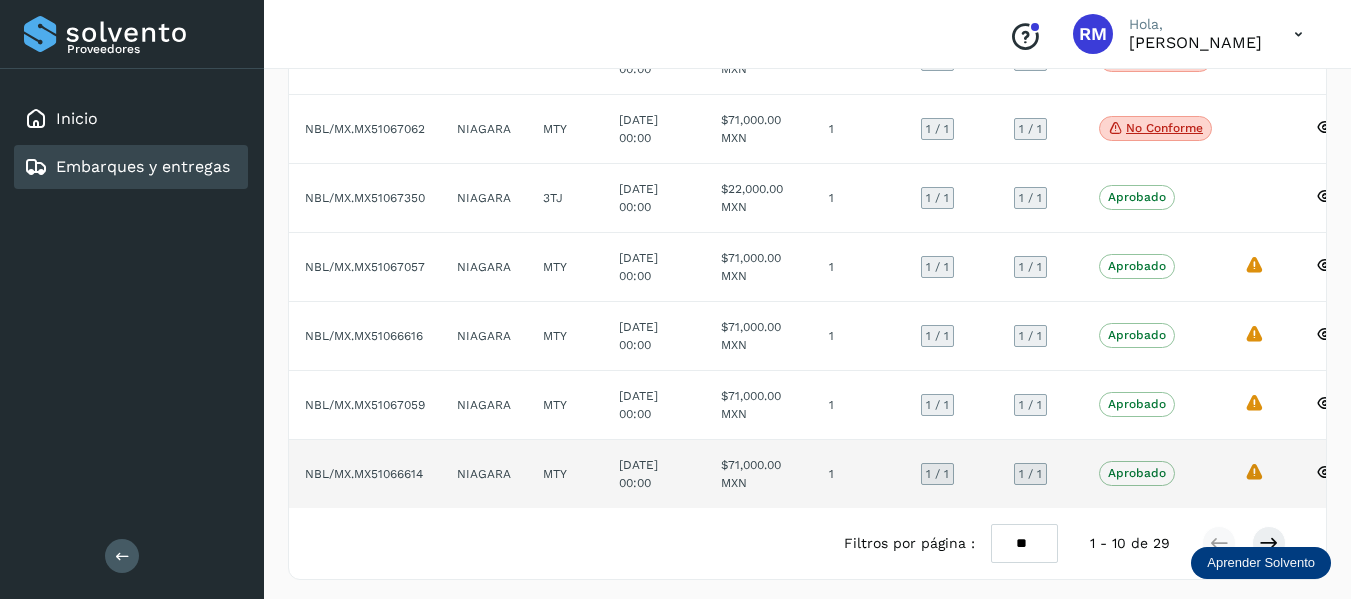 scroll, scrollTop: 458, scrollLeft: 0, axis: vertical 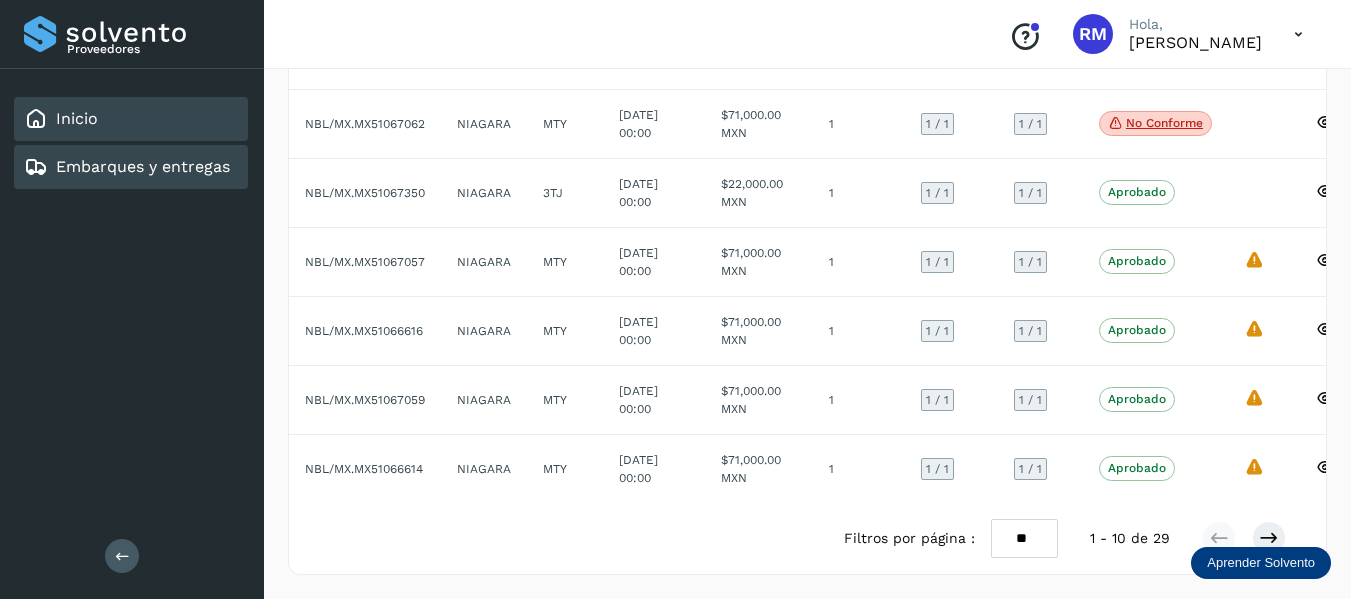 click on "Inicio" 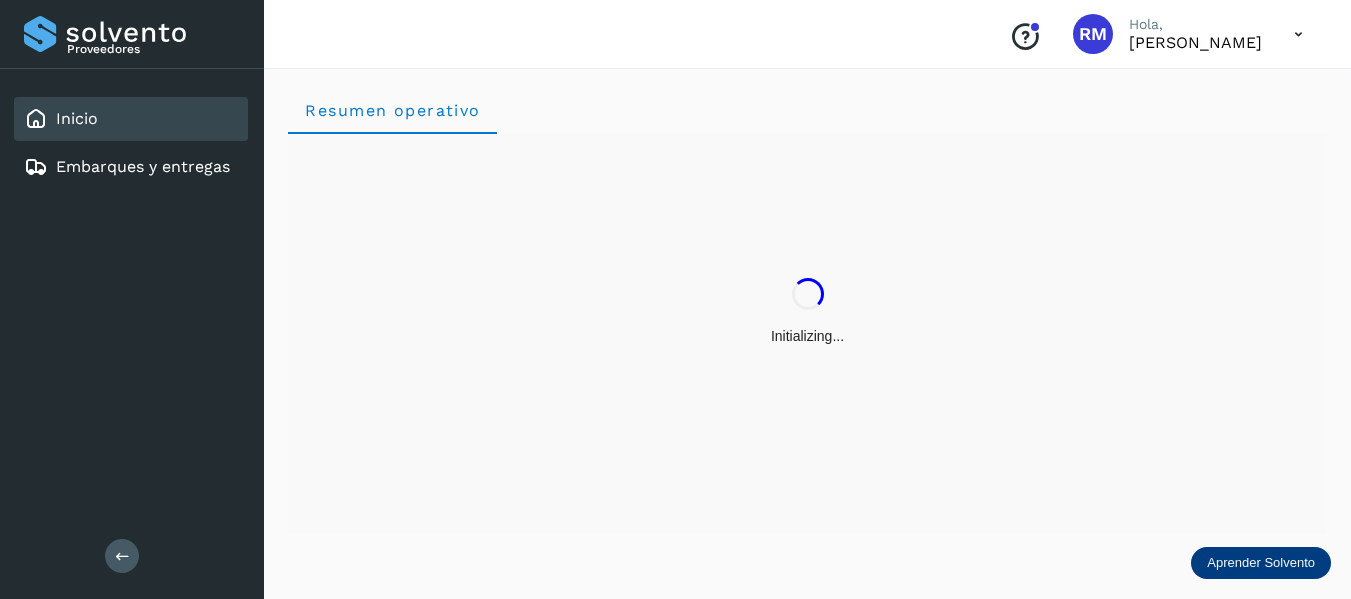 scroll, scrollTop: 0, scrollLeft: 0, axis: both 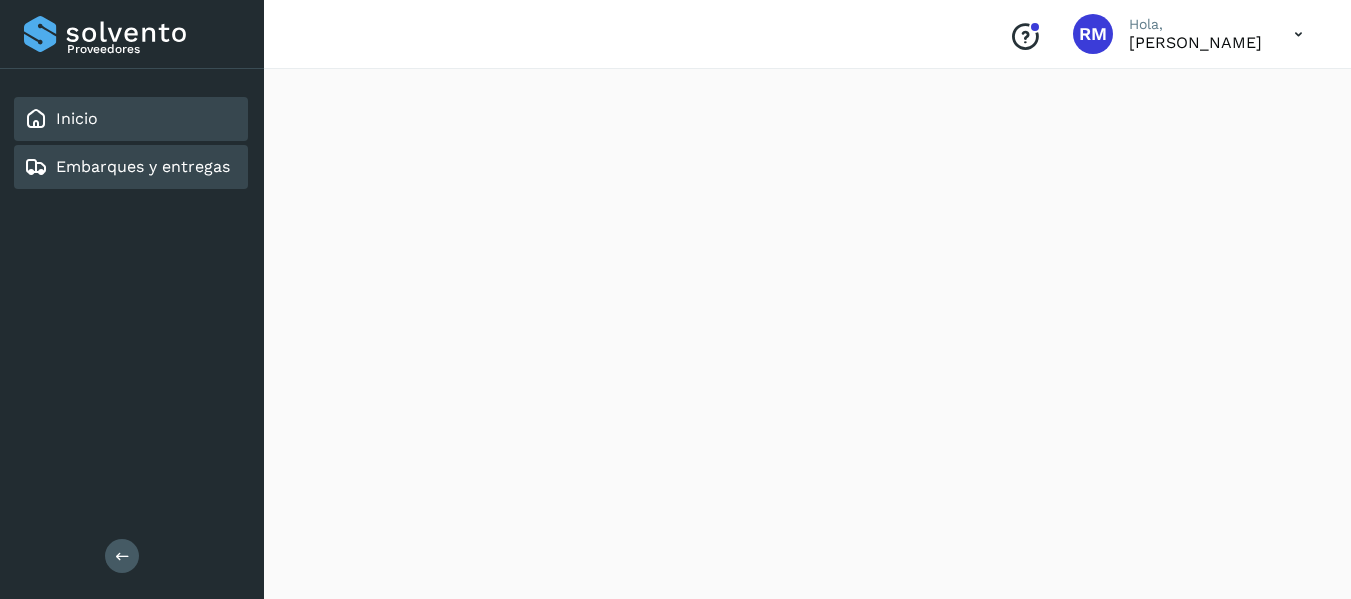 click on "Embarques y entregas" at bounding box center (127, 167) 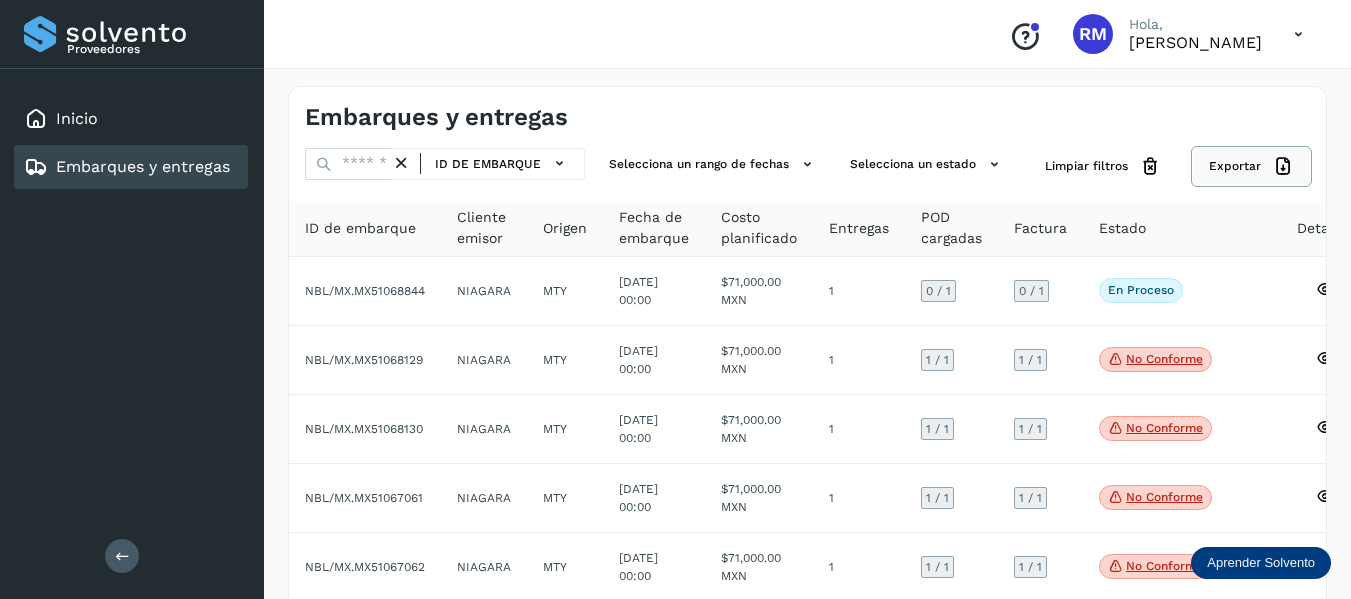click 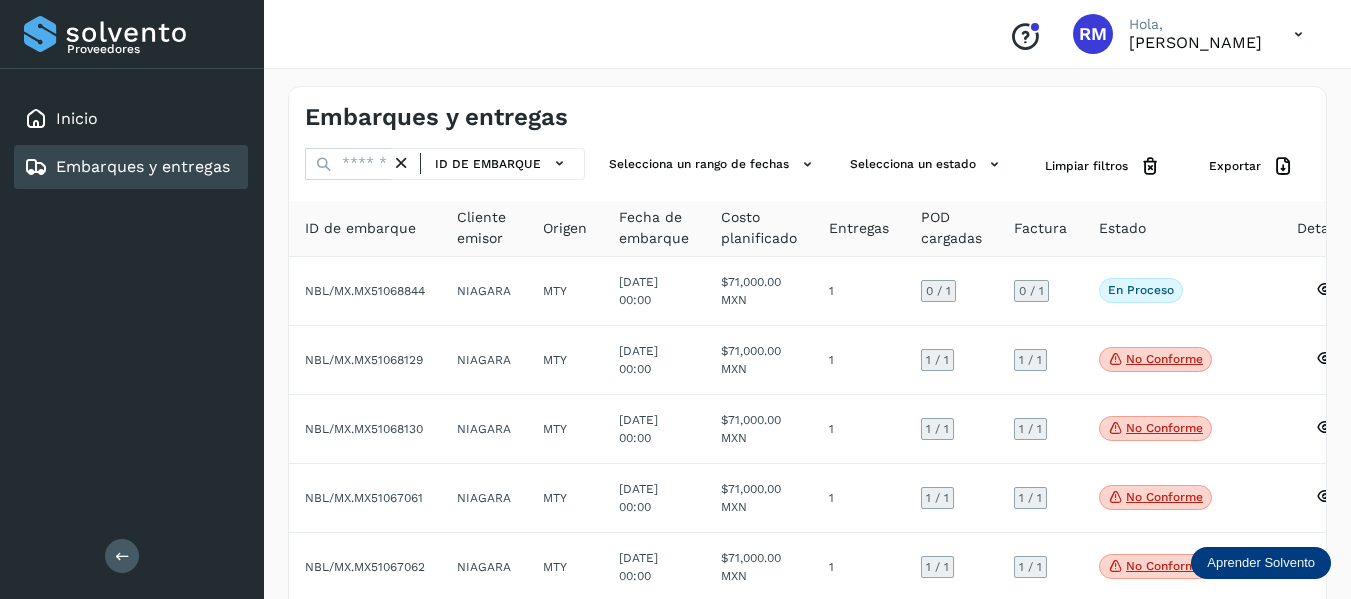 click on "Conoce nuestros beneficios
[PERSON_NAME], [PERSON_NAME]" at bounding box center [807, 34] 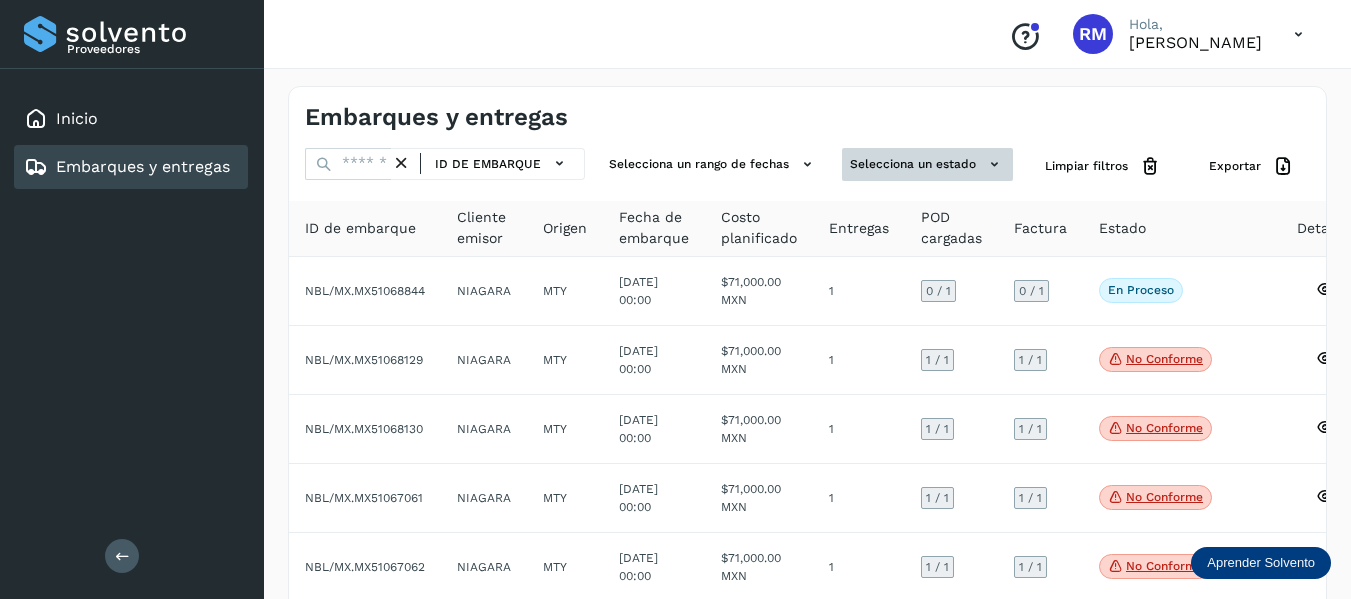 click on "Selecciona un estado" at bounding box center (927, 164) 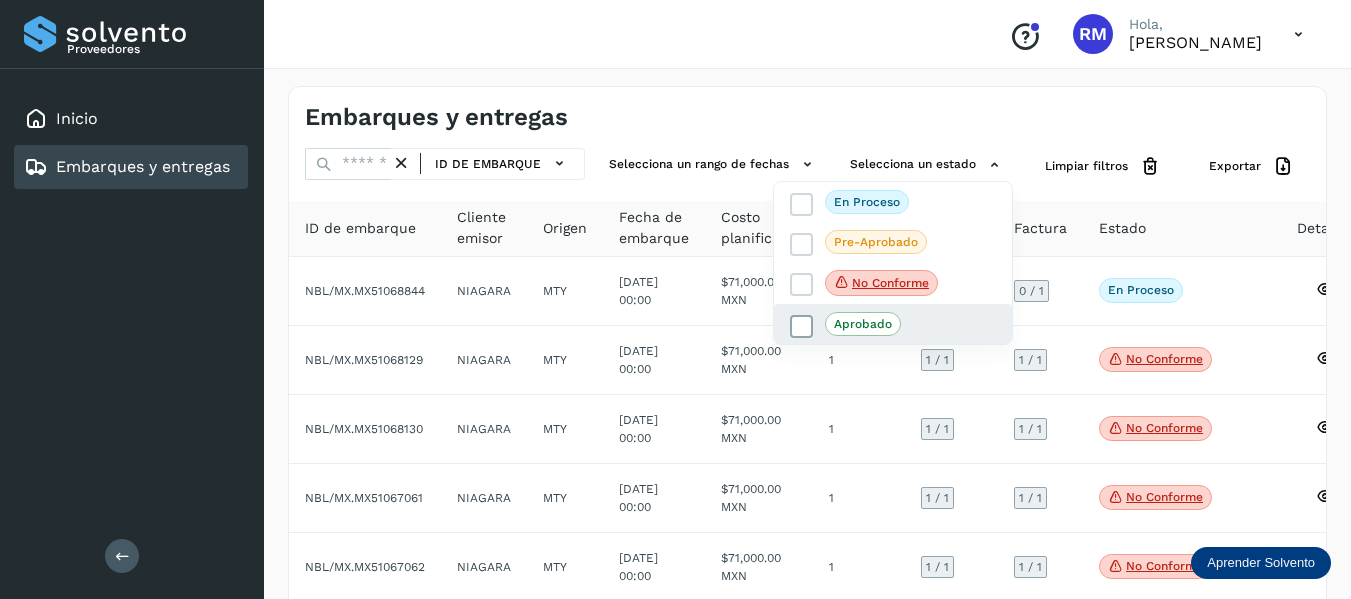 click at bounding box center [802, 327] 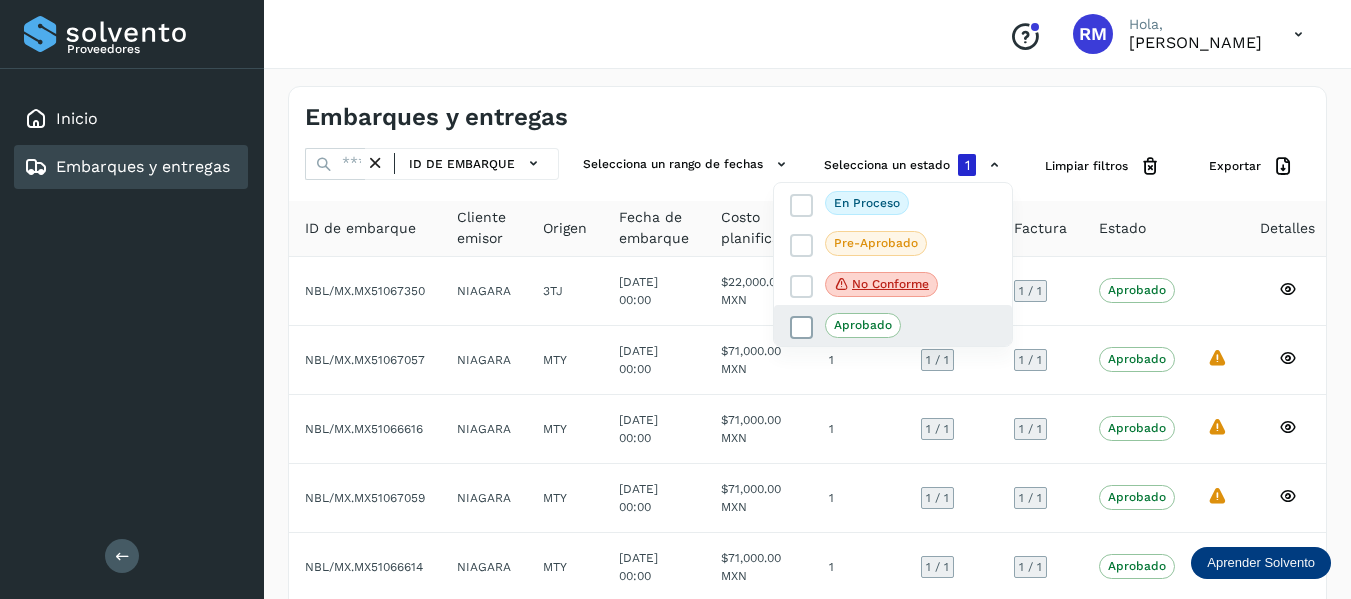 click at bounding box center [802, 328] 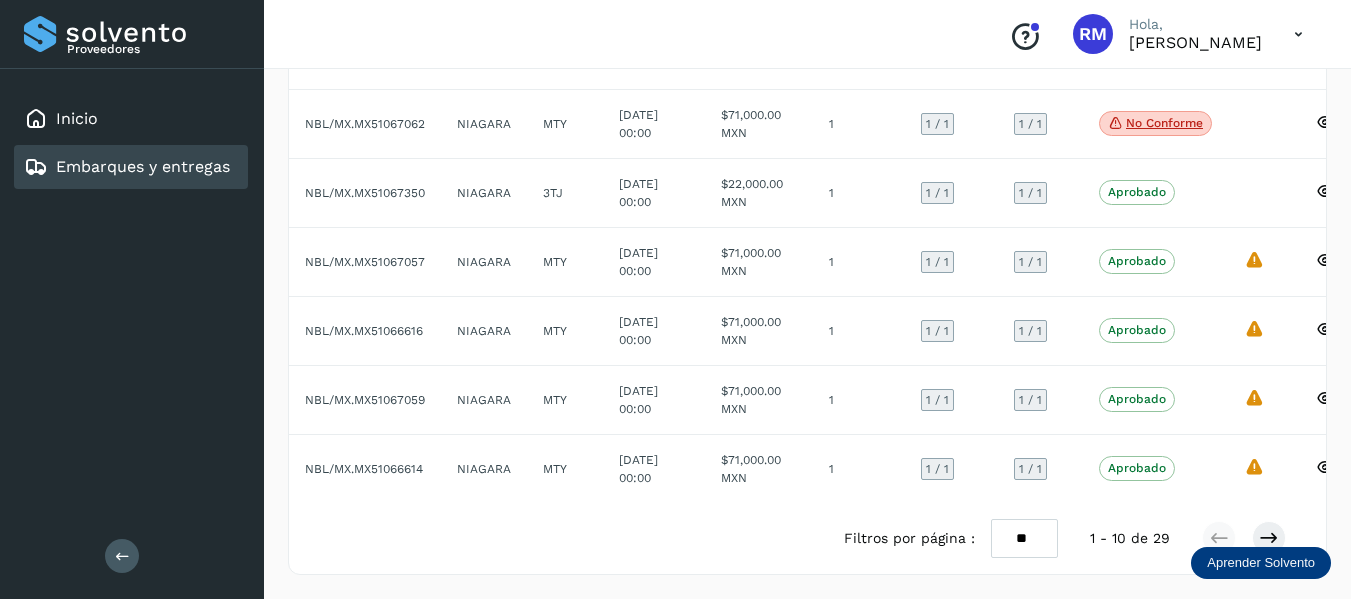 scroll, scrollTop: 458, scrollLeft: 0, axis: vertical 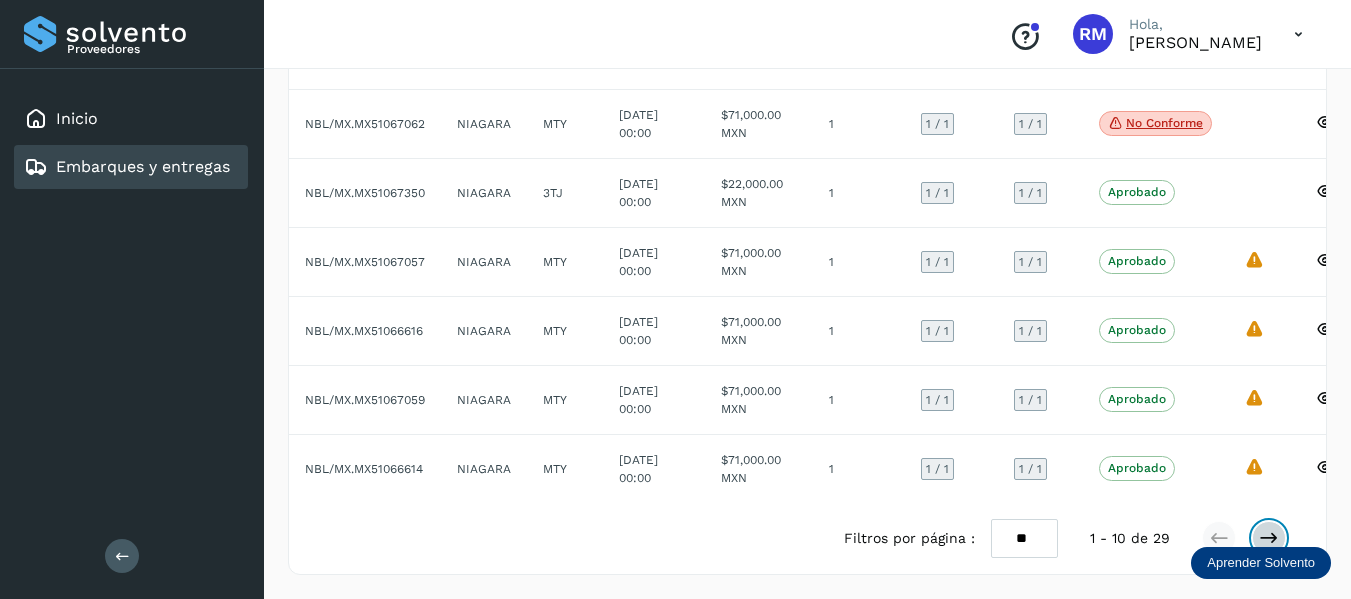click at bounding box center [1269, 538] 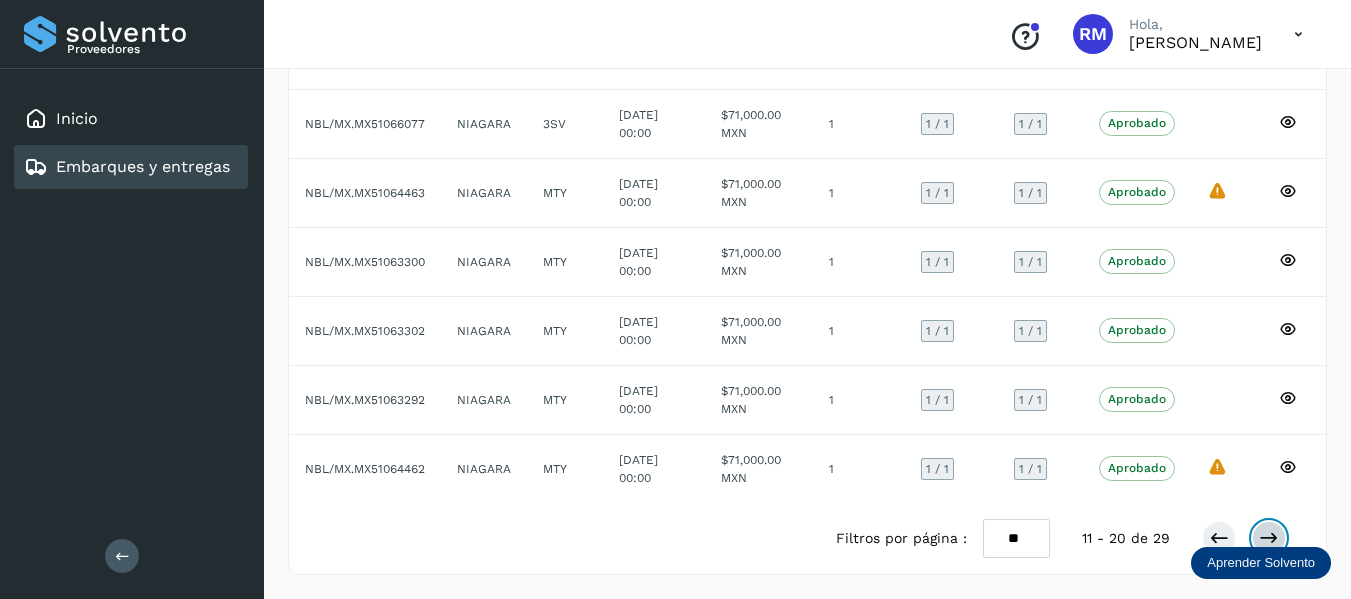 scroll, scrollTop: 458, scrollLeft: 0, axis: vertical 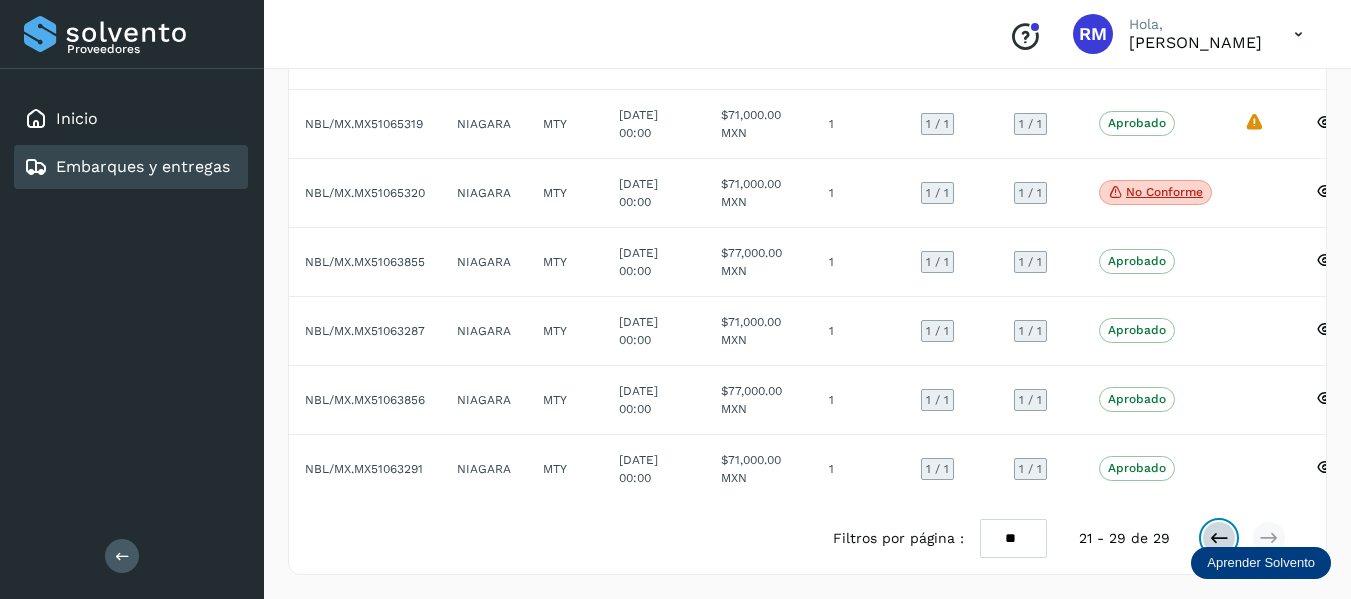 click at bounding box center (1219, 538) 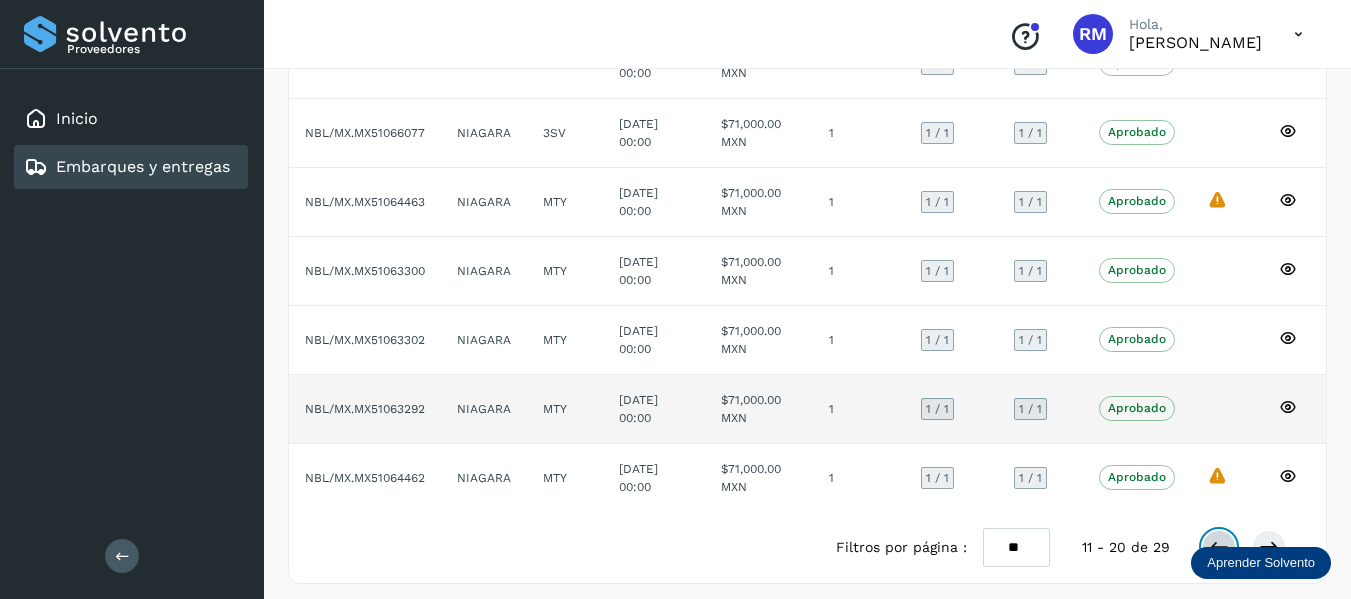 scroll, scrollTop: 458, scrollLeft: 0, axis: vertical 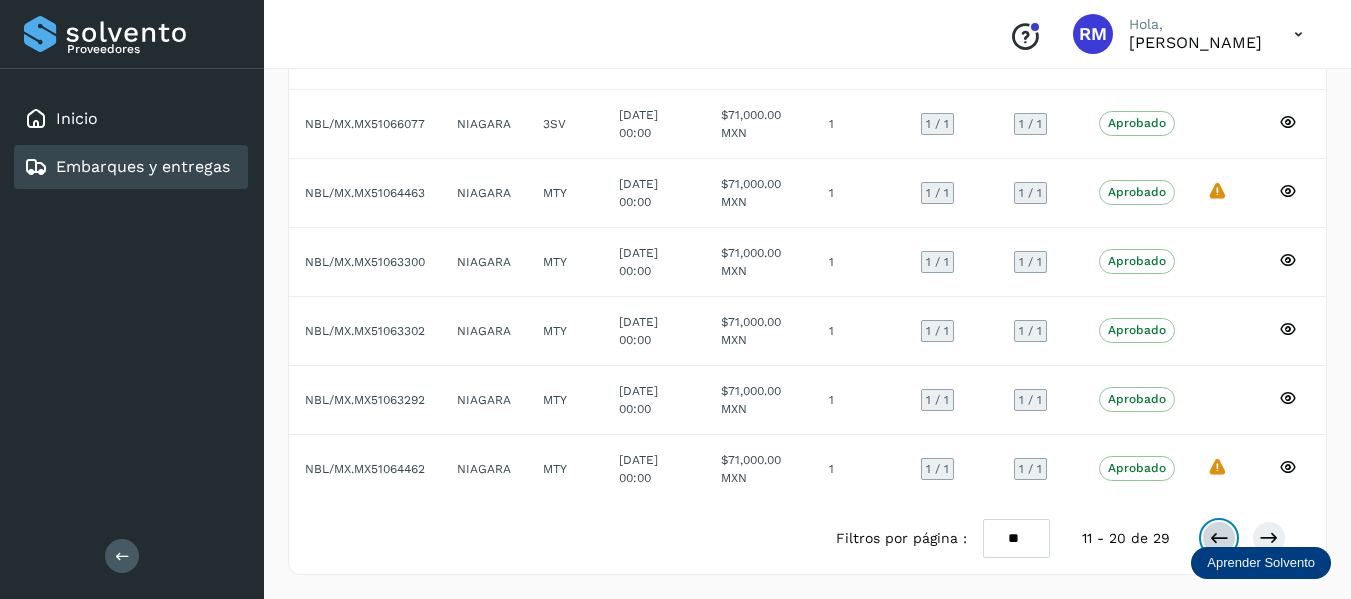 click at bounding box center (1219, 538) 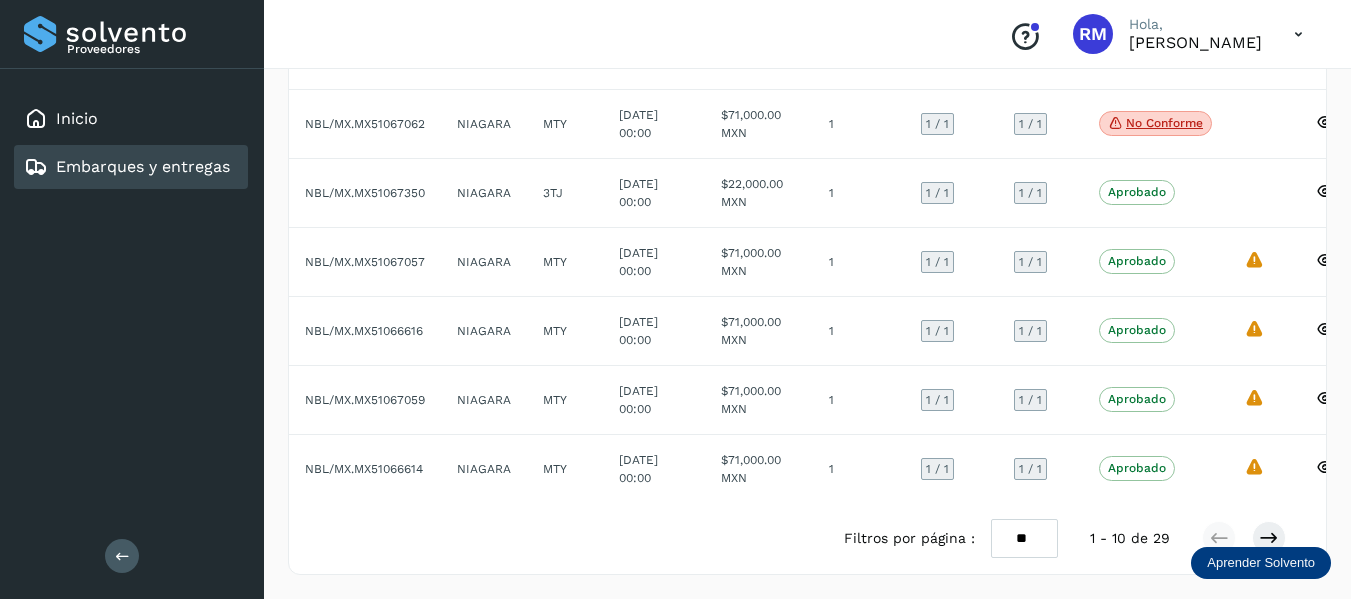 scroll, scrollTop: 458, scrollLeft: 0, axis: vertical 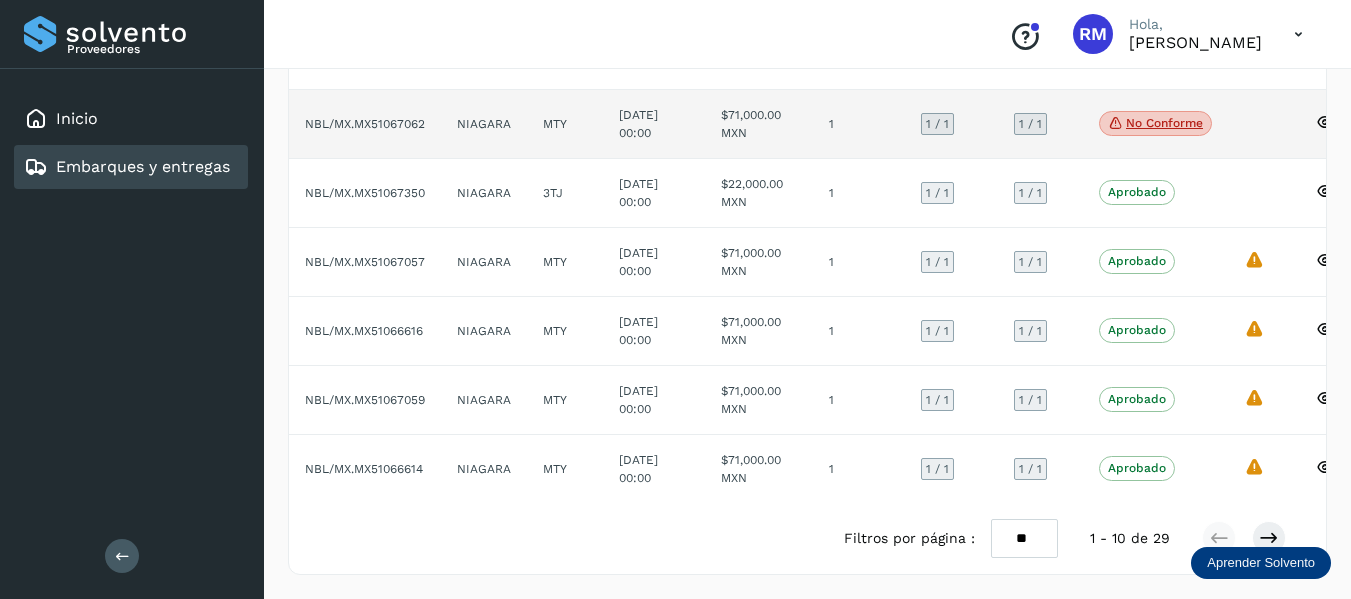 click on "No conforme" 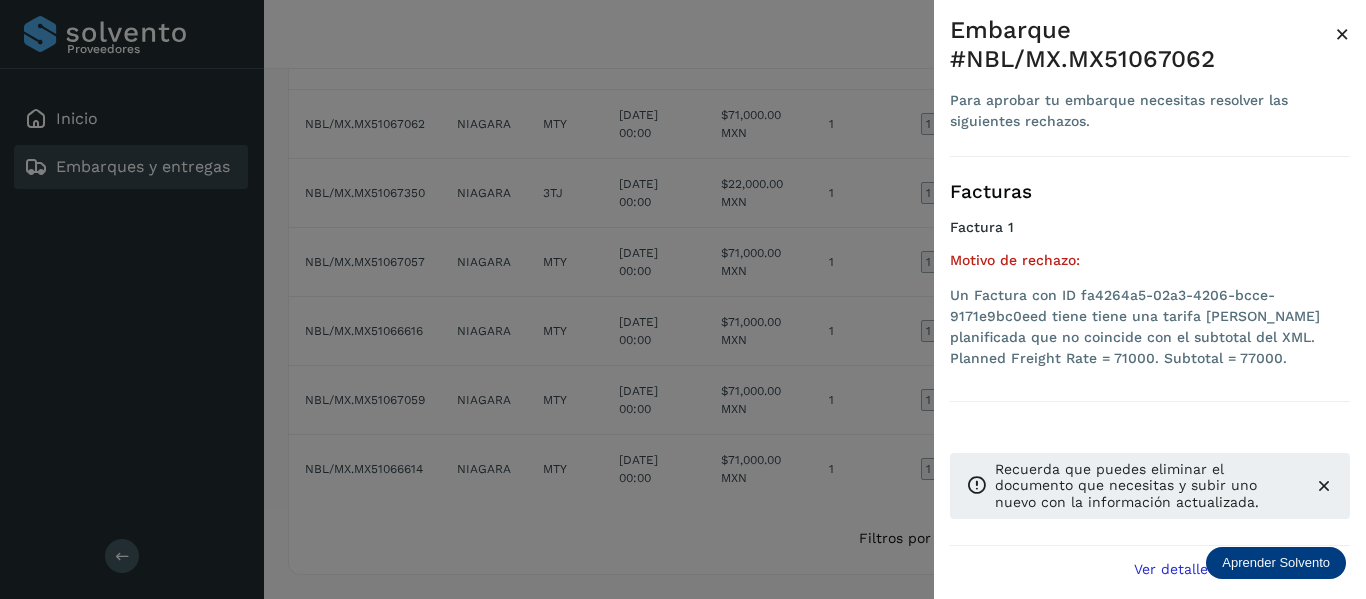 click at bounding box center (683, 299) 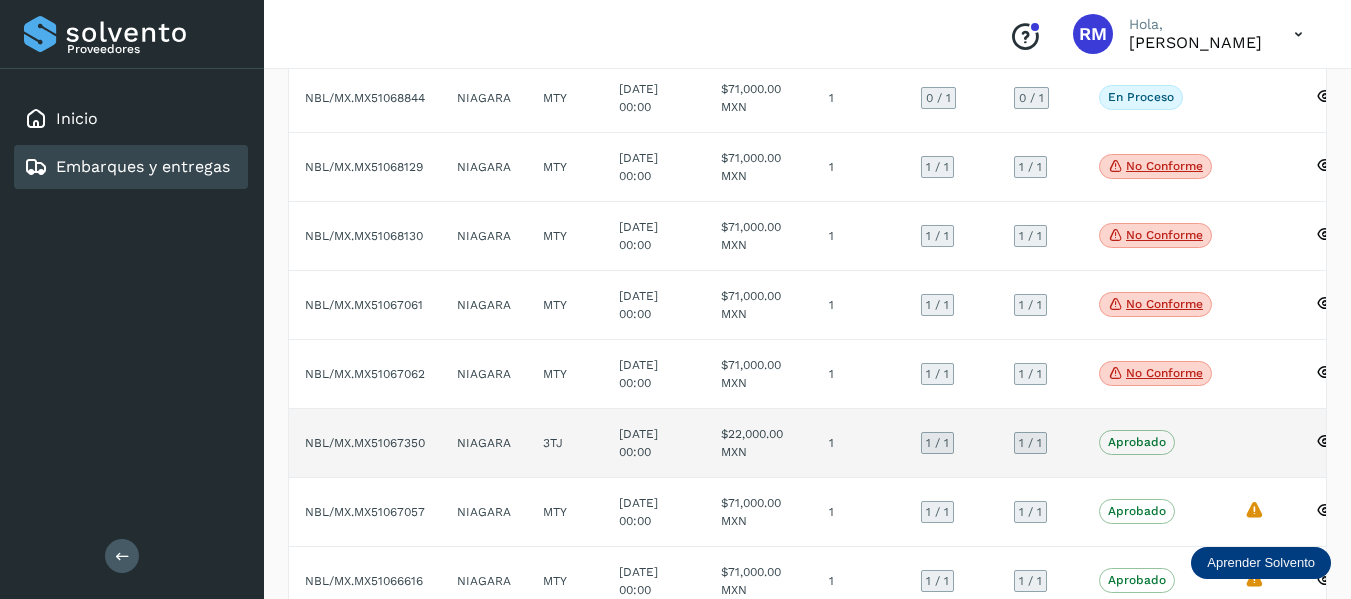scroll, scrollTop: 158, scrollLeft: 0, axis: vertical 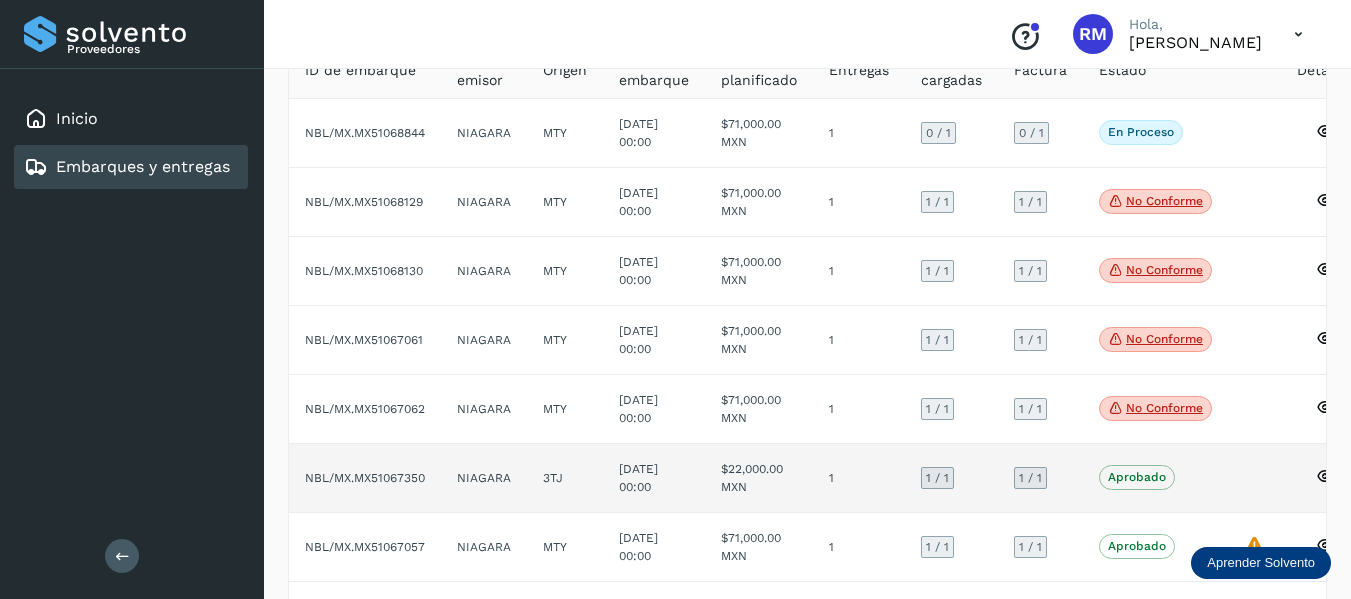 click on "1" 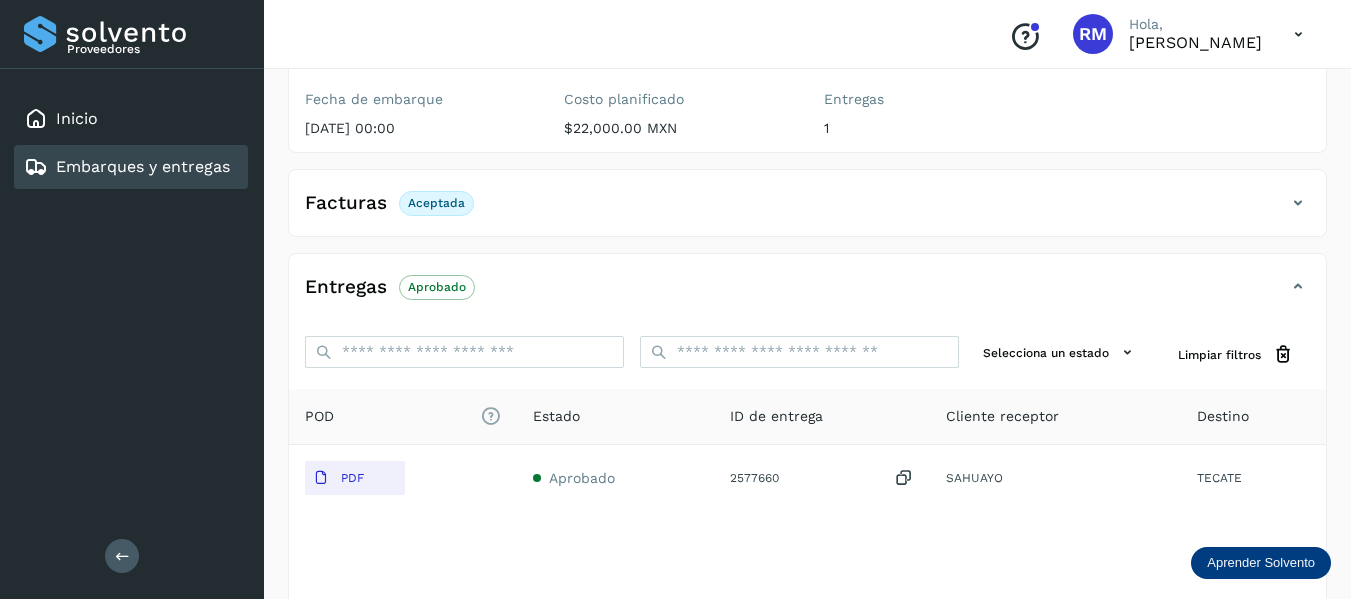 scroll, scrollTop: 348, scrollLeft: 0, axis: vertical 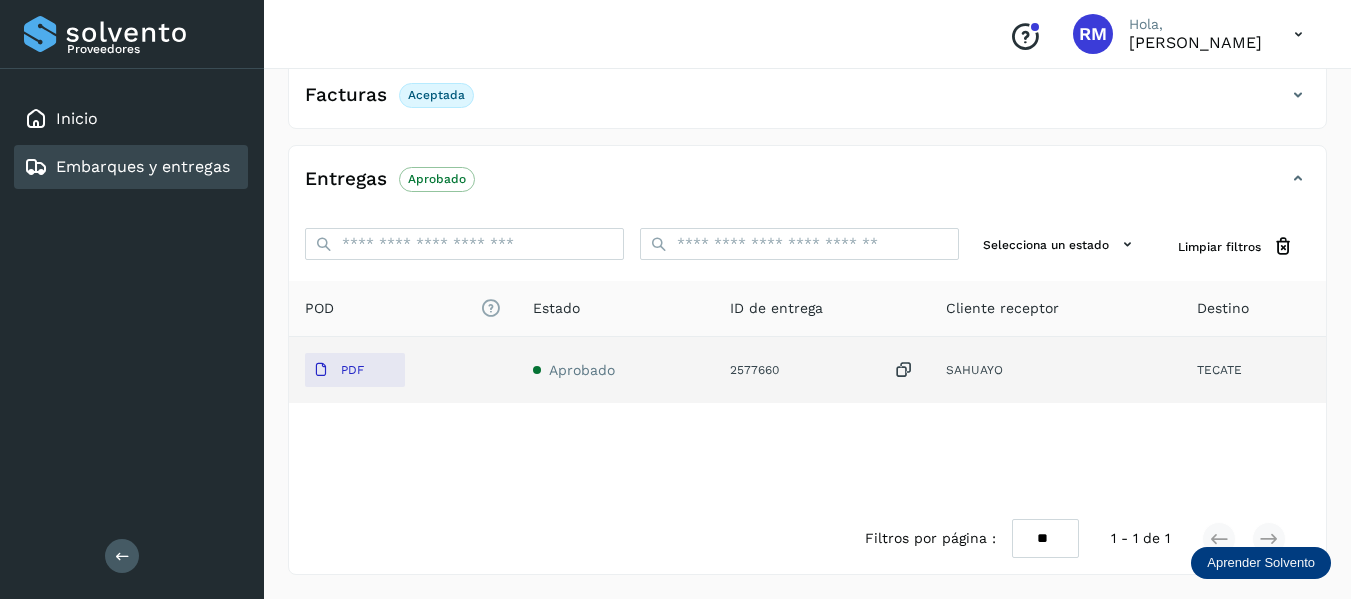 click on "Aprobado" at bounding box center (582, 370) 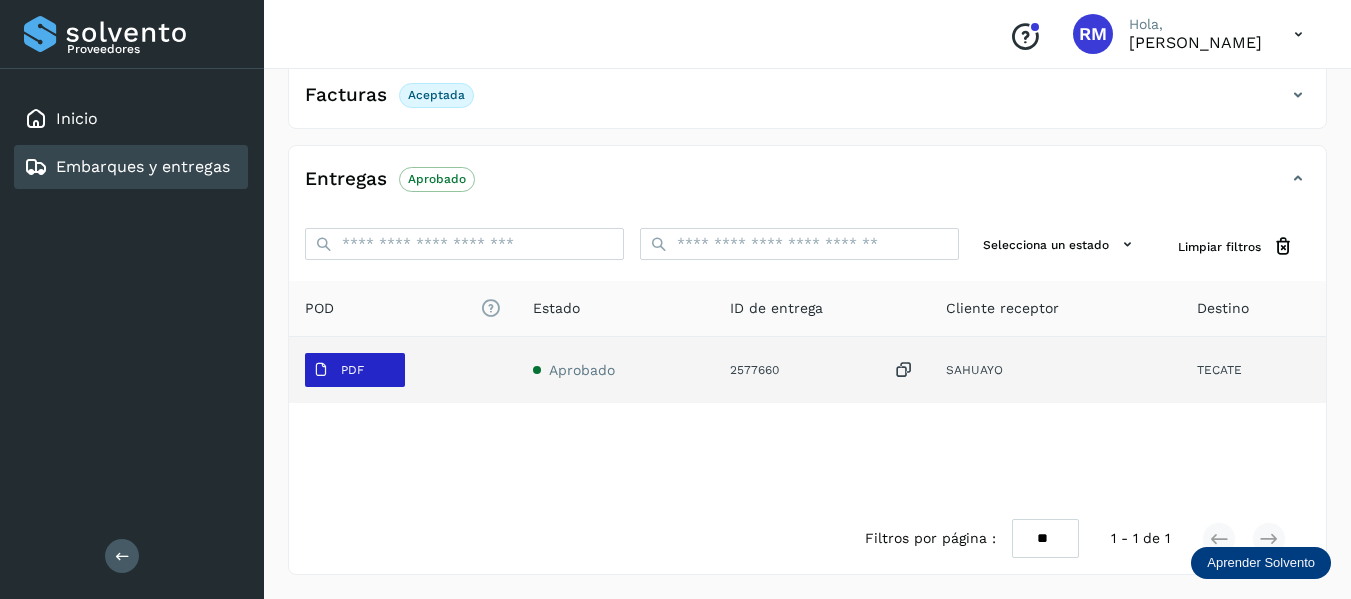 click on "PDF" at bounding box center [338, 370] 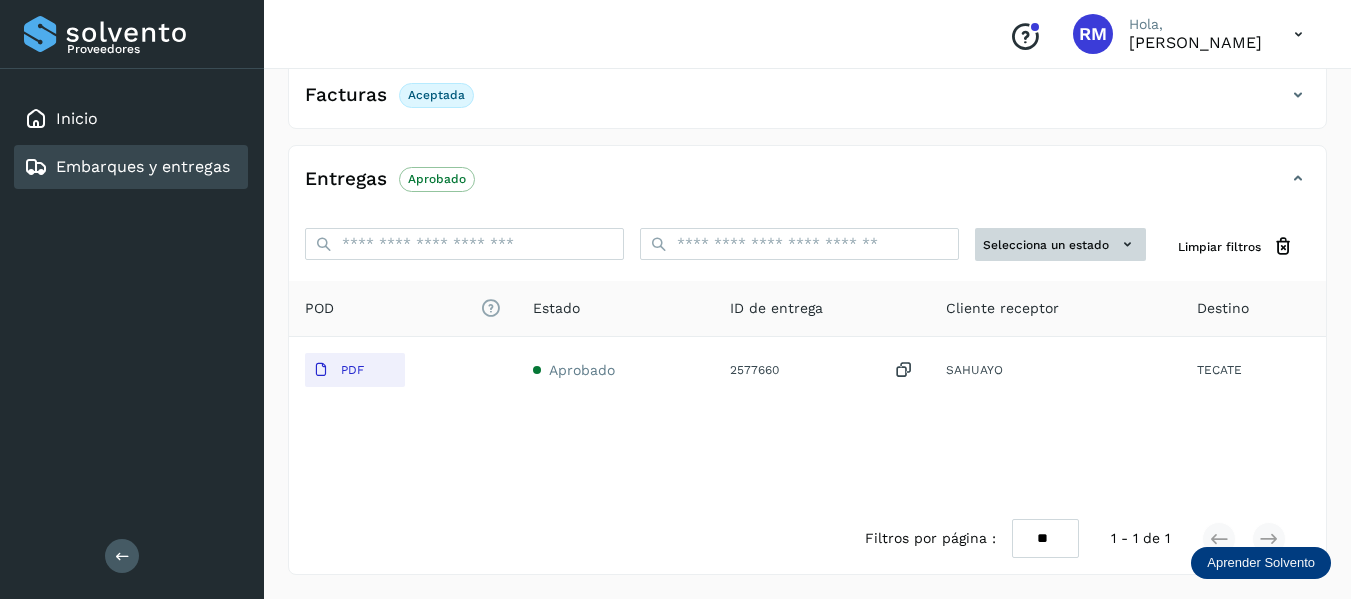 click on "Selecciona un estado" at bounding box center (1060, 244) 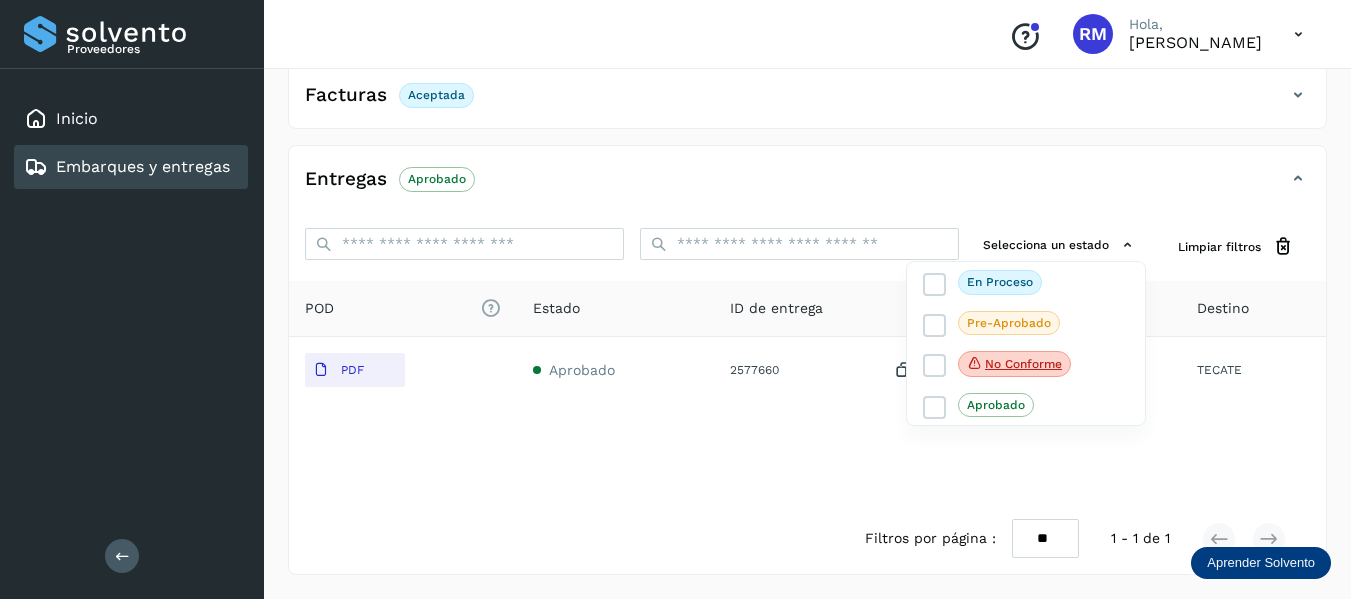 click at bounding box center [675, 299] 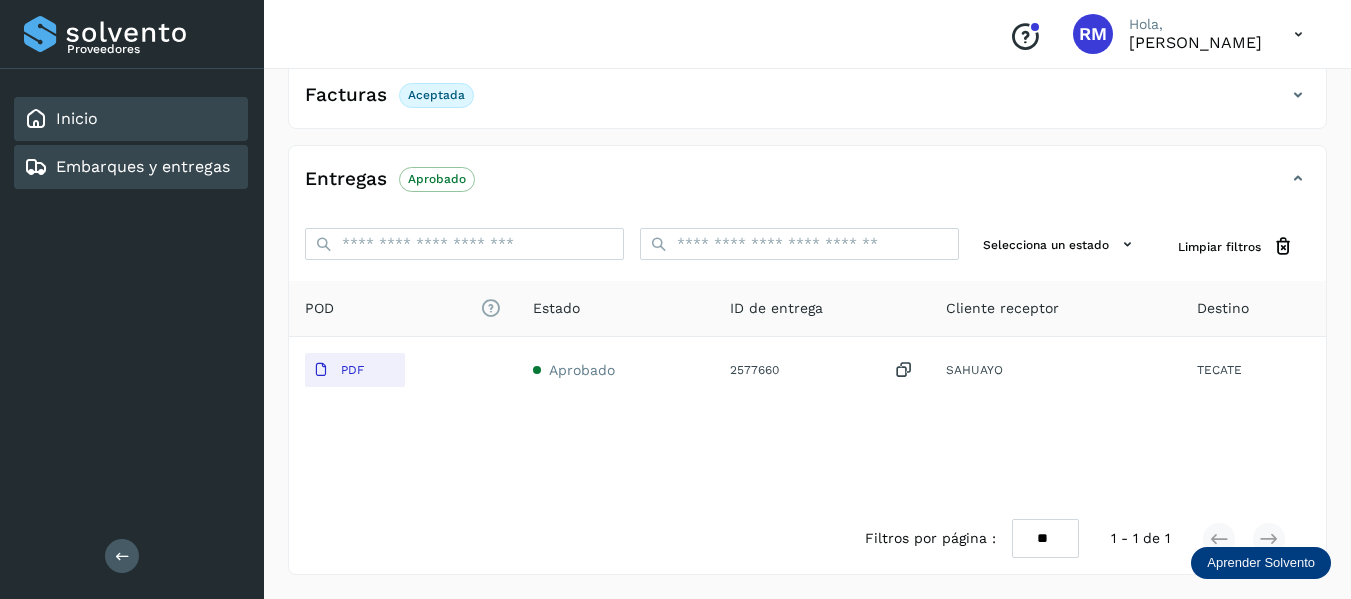 click on "Inicio" 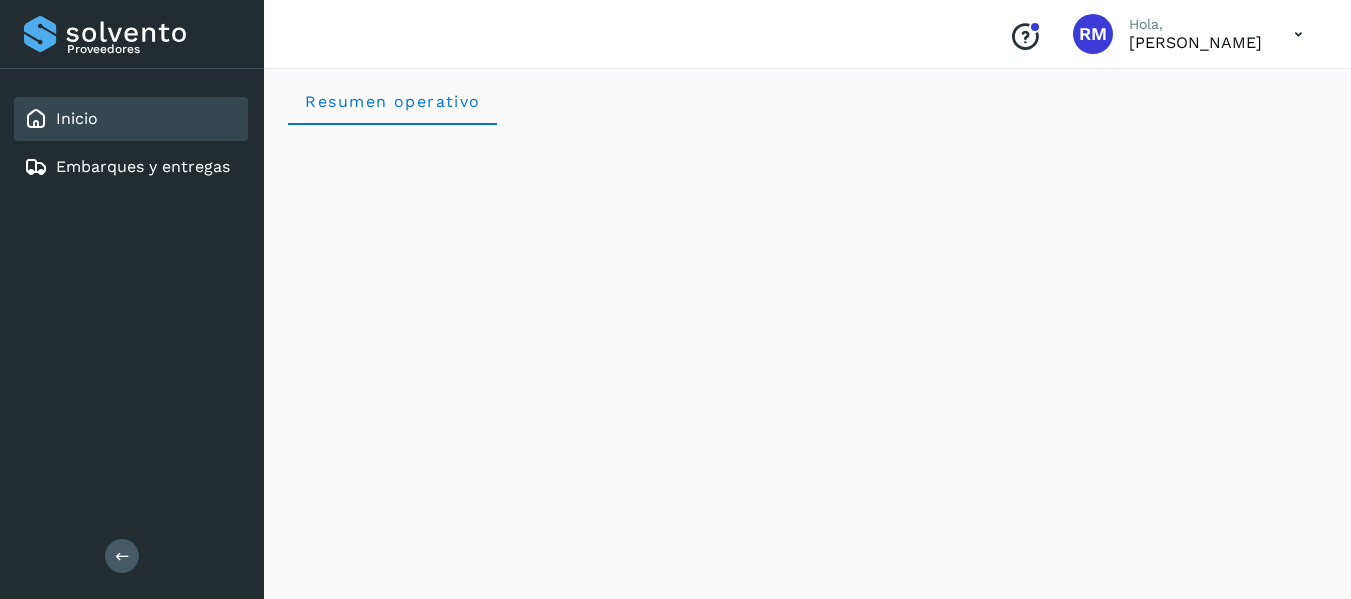 scroll, scrollTop: 0, scrollLeft: 0, axis: both 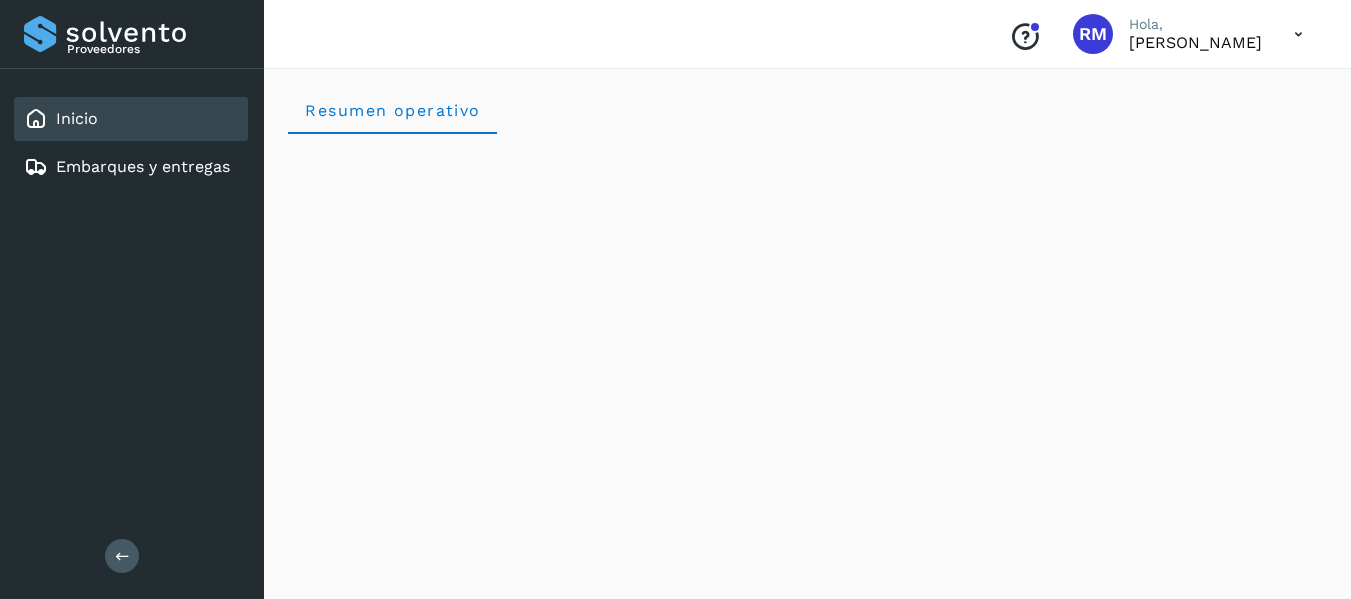 click on "Resumen operativo" at bounding box center (807, 110) 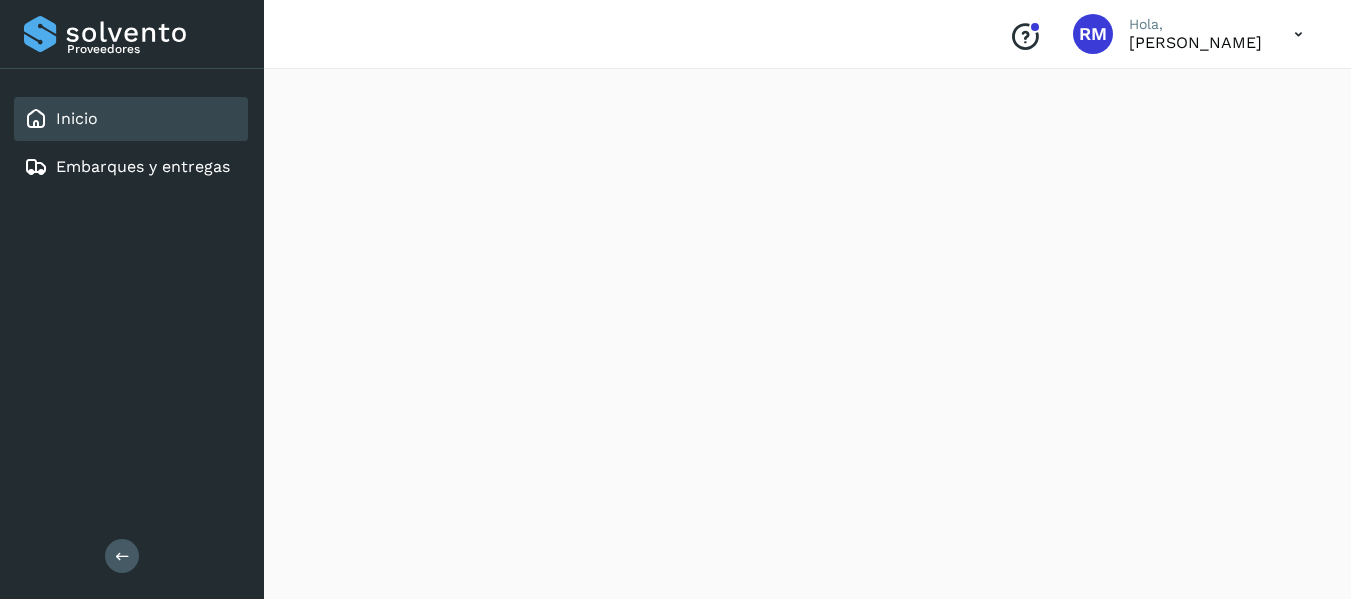 scroll, scrollTop: 500, scrollLeft: 0, axis: vertical 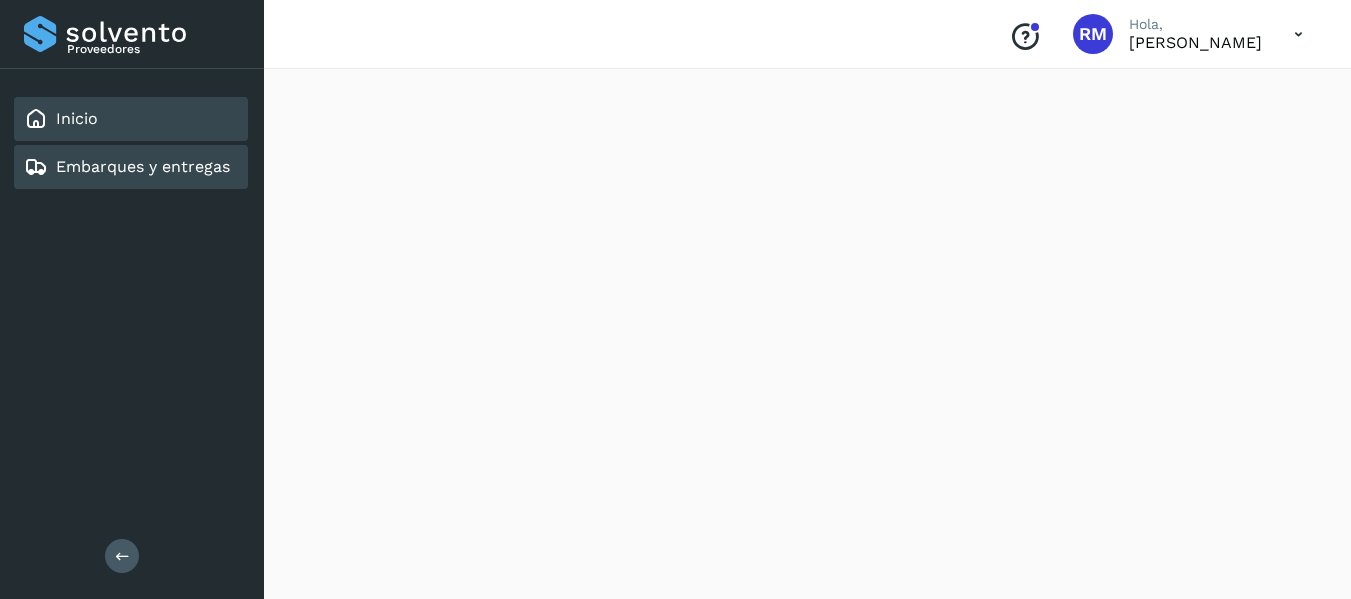 click on "Embarques y entregas" at bounding box center (143, 166) 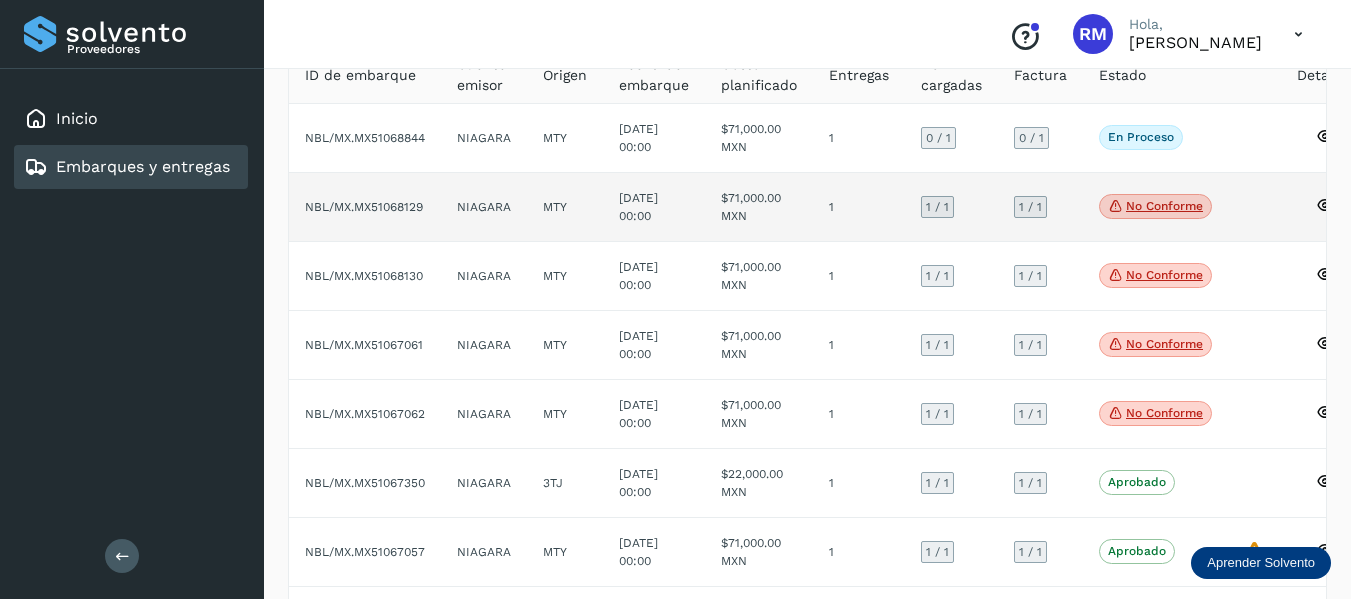 scroll, scrollTop: 200, scrollLeft: 0, axis: vertical 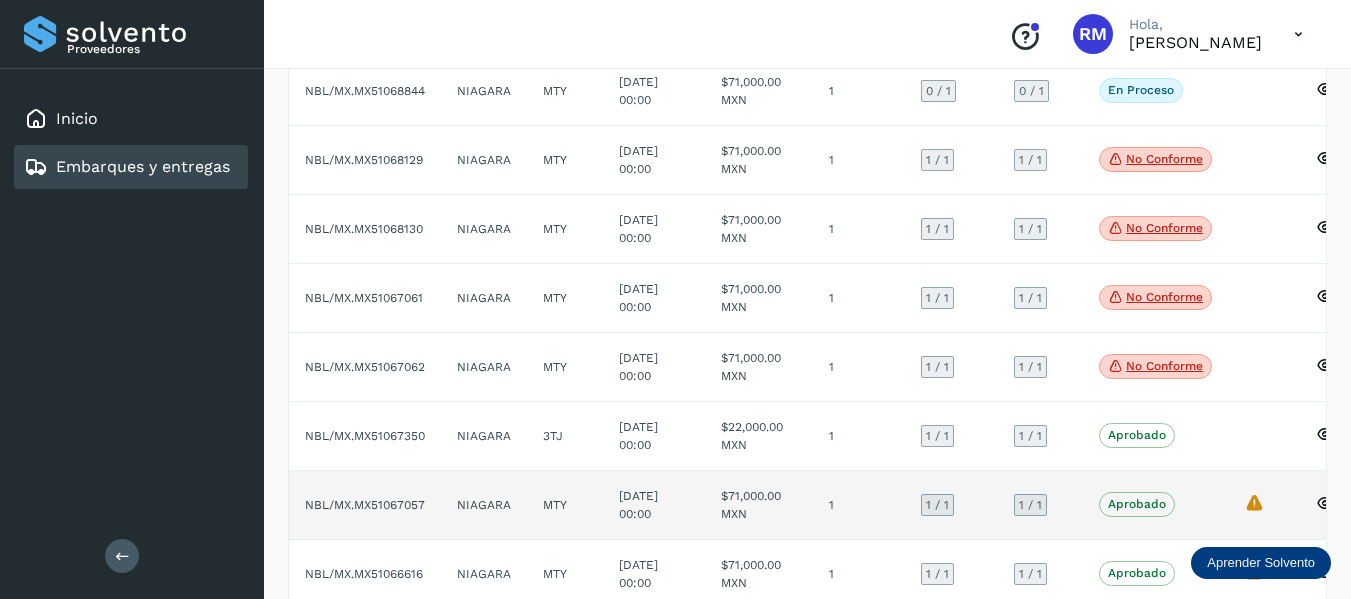 click on "La validación de Solvento para este embarque ha sido anulada debido al cambio de estado a “Aprobado con Excepción”" 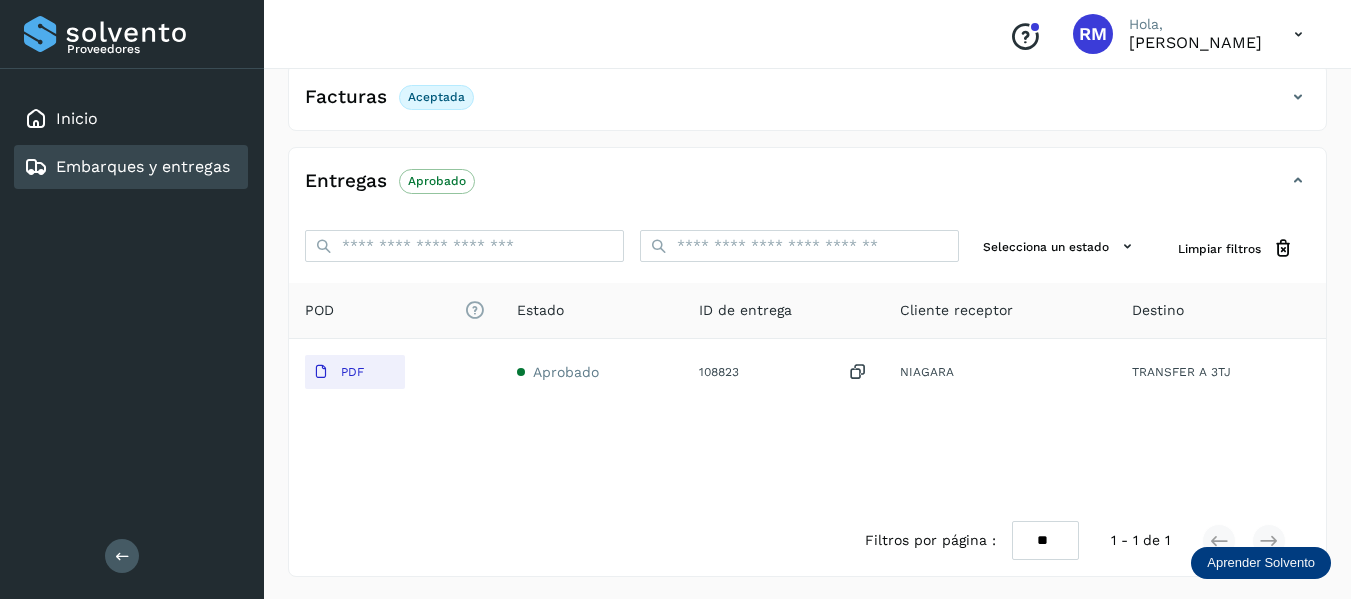 scroll, scrollTop: 419, scrollLeft: 0, axis: vertical 